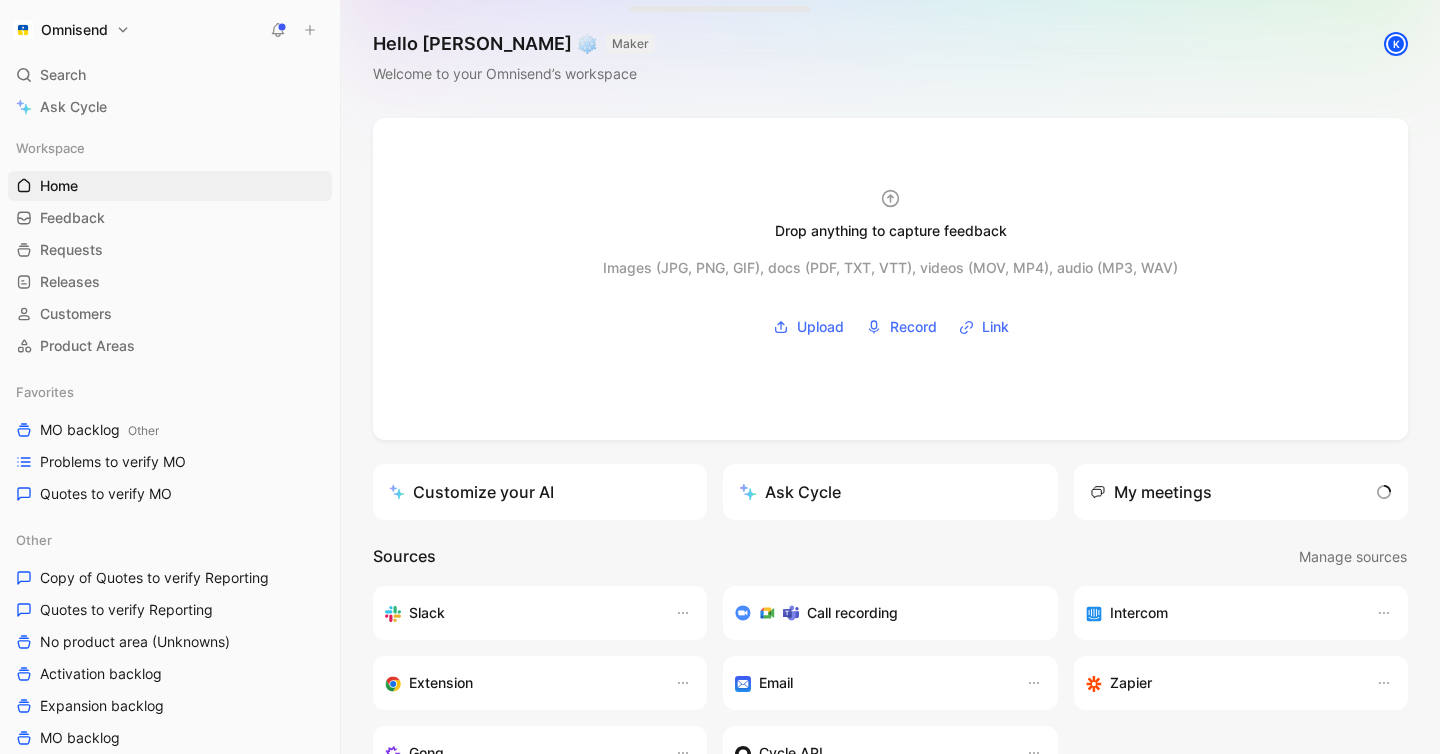 scroll, scrollTop: 0, scrollLeft: 0, axis: both 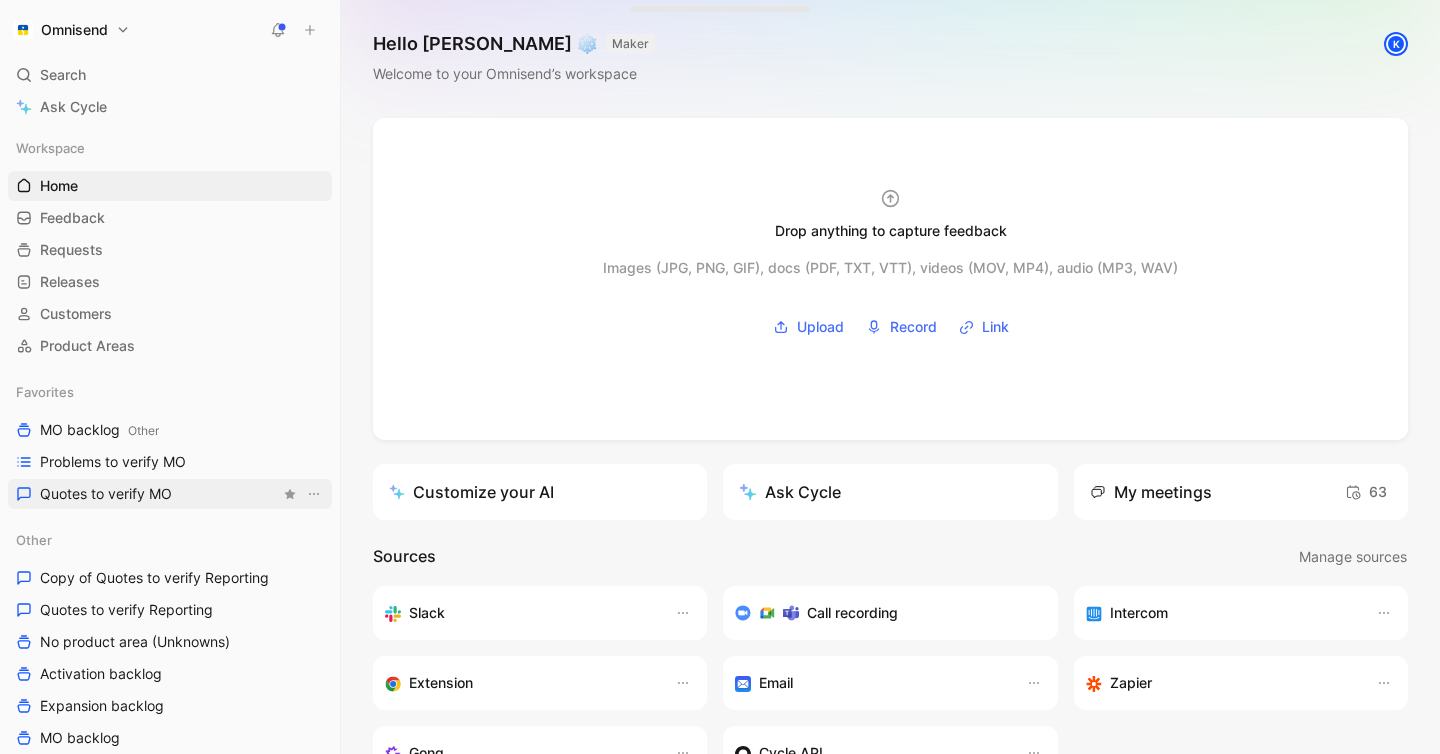 click on "Quotes to verify MO" at bounding box center [170, 494] 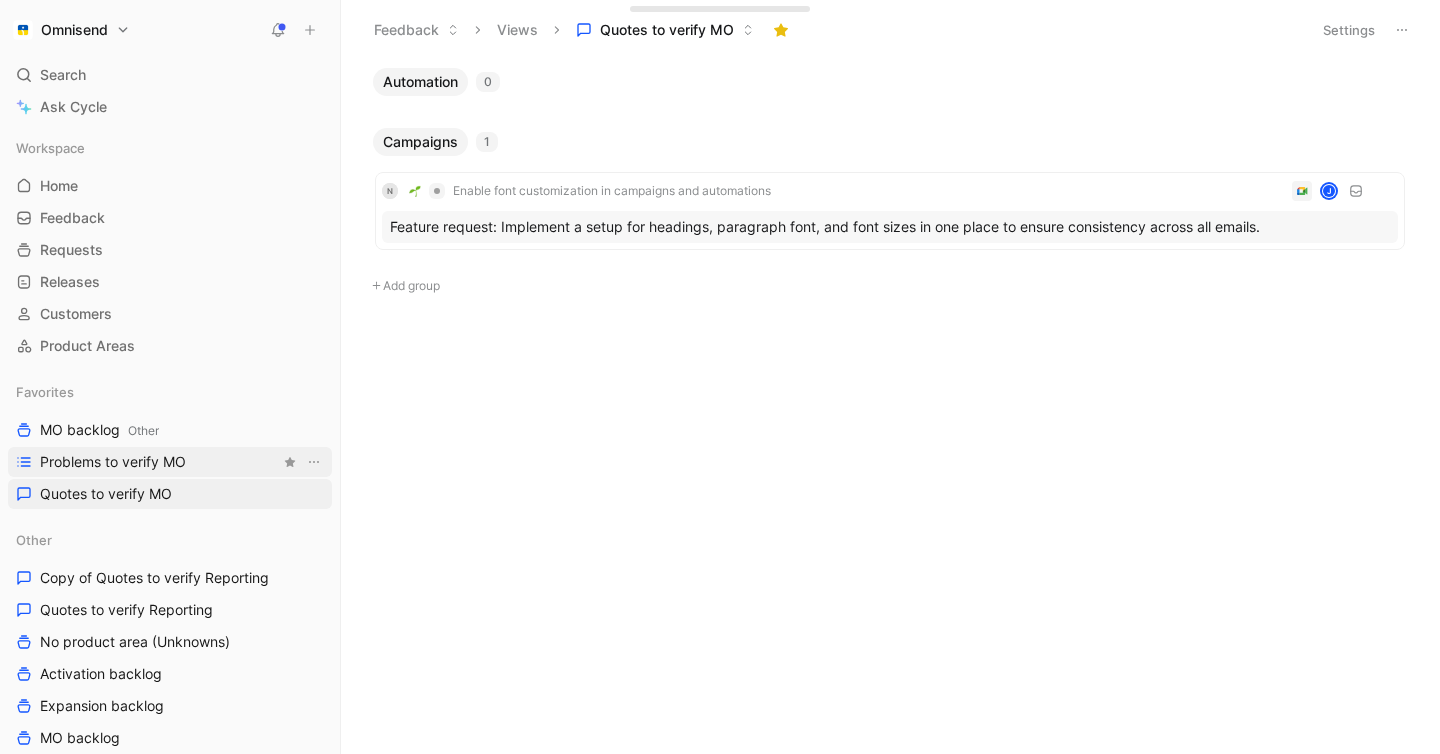 click on "Problems to verify MO" at bounding box center [113, 462] 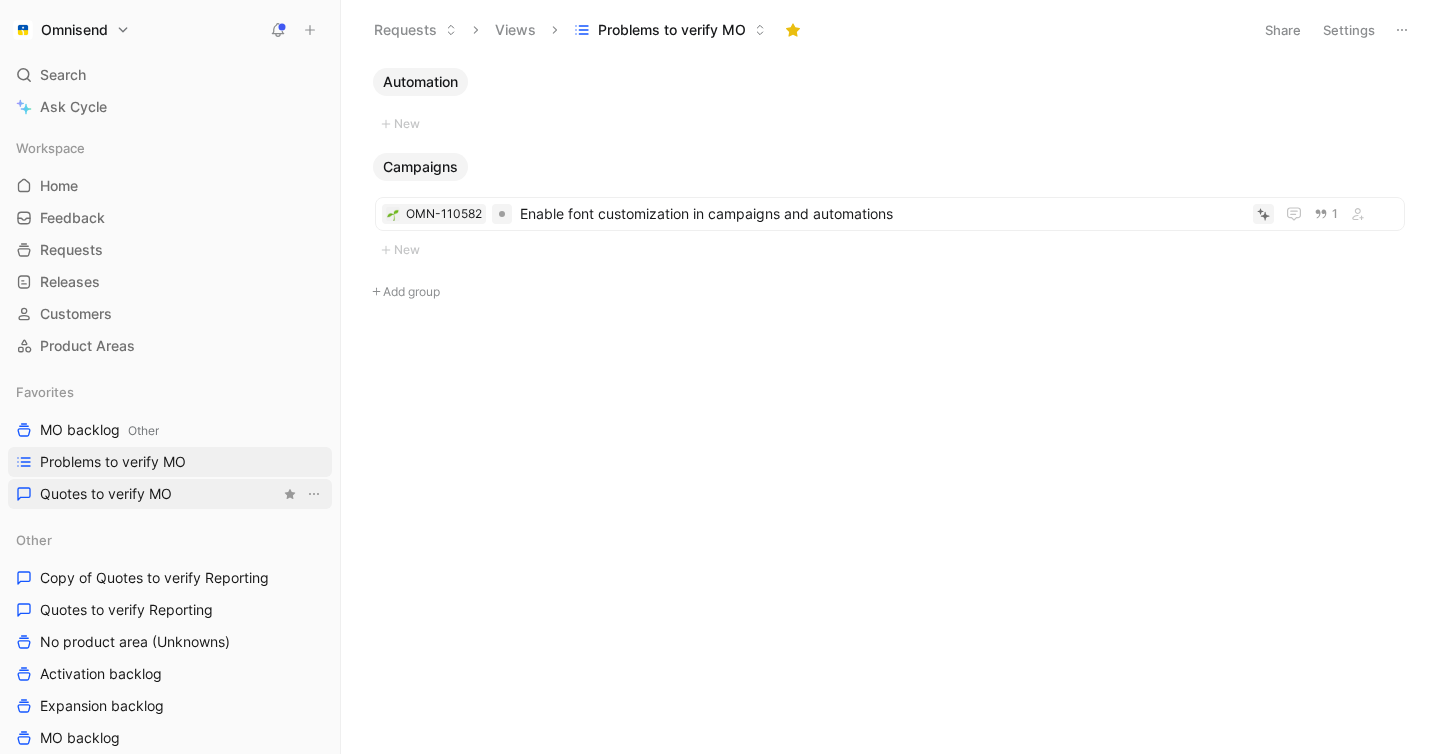 click on "Quotes to verify MO" at bounding box center (170, 494) 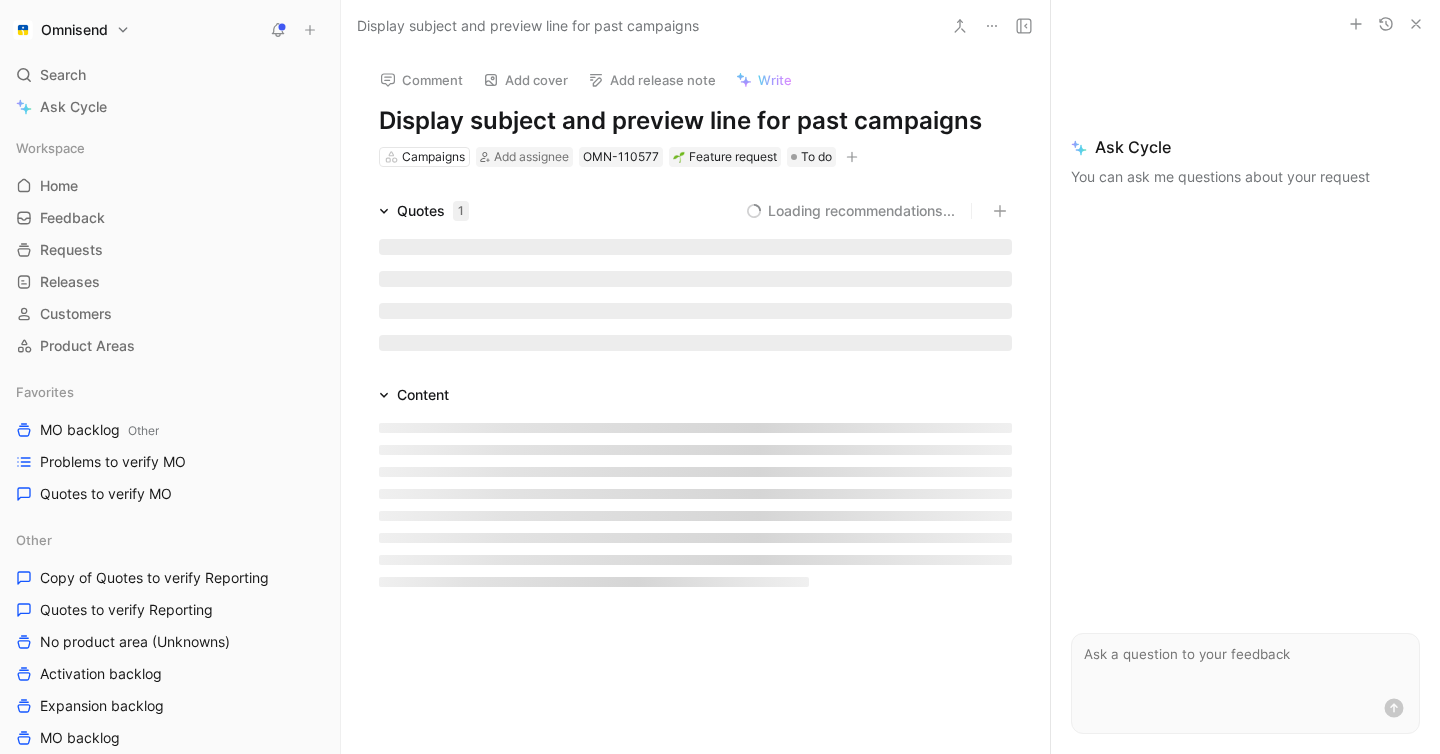 scroll, scrollTop: 0, scrollLeft: 0, axis: both 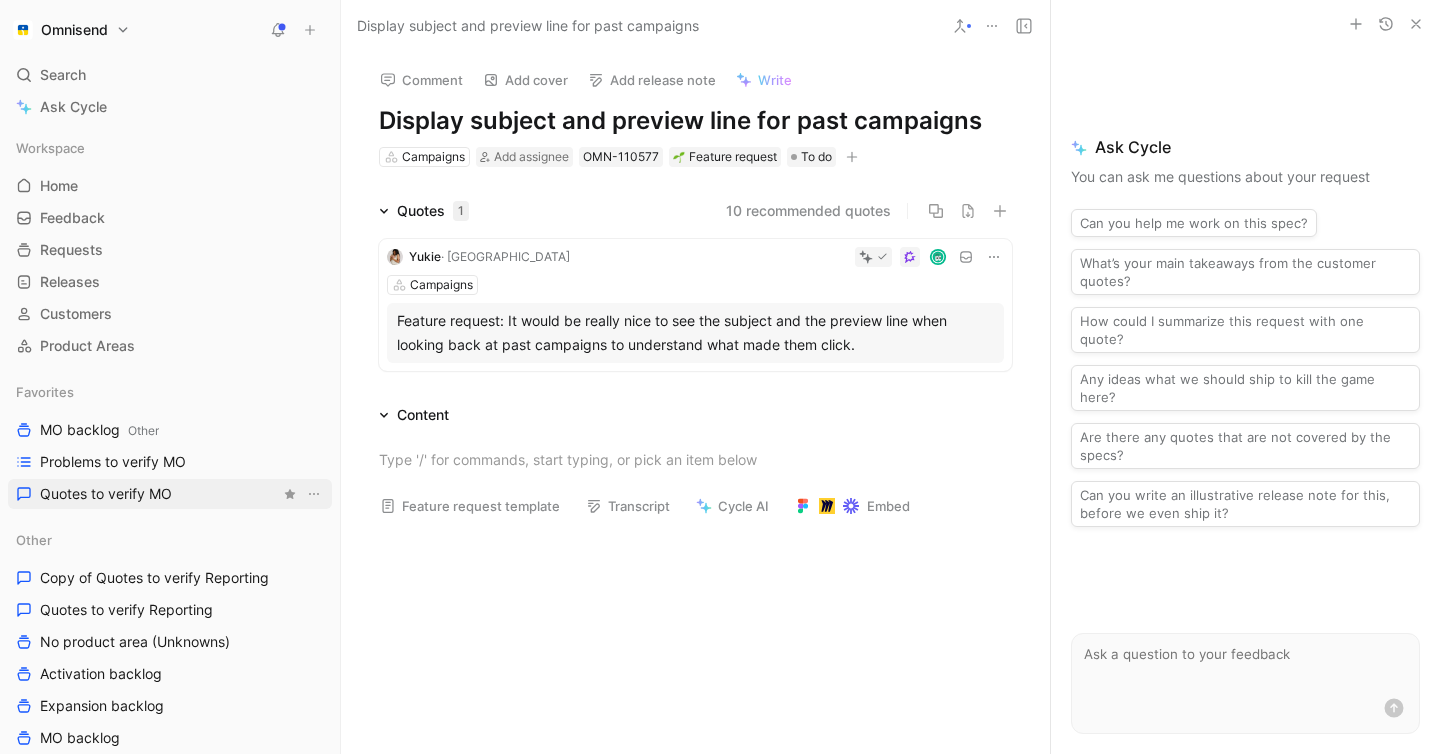 click on "Quotes to verify MO" at bounding box center [170, 494] 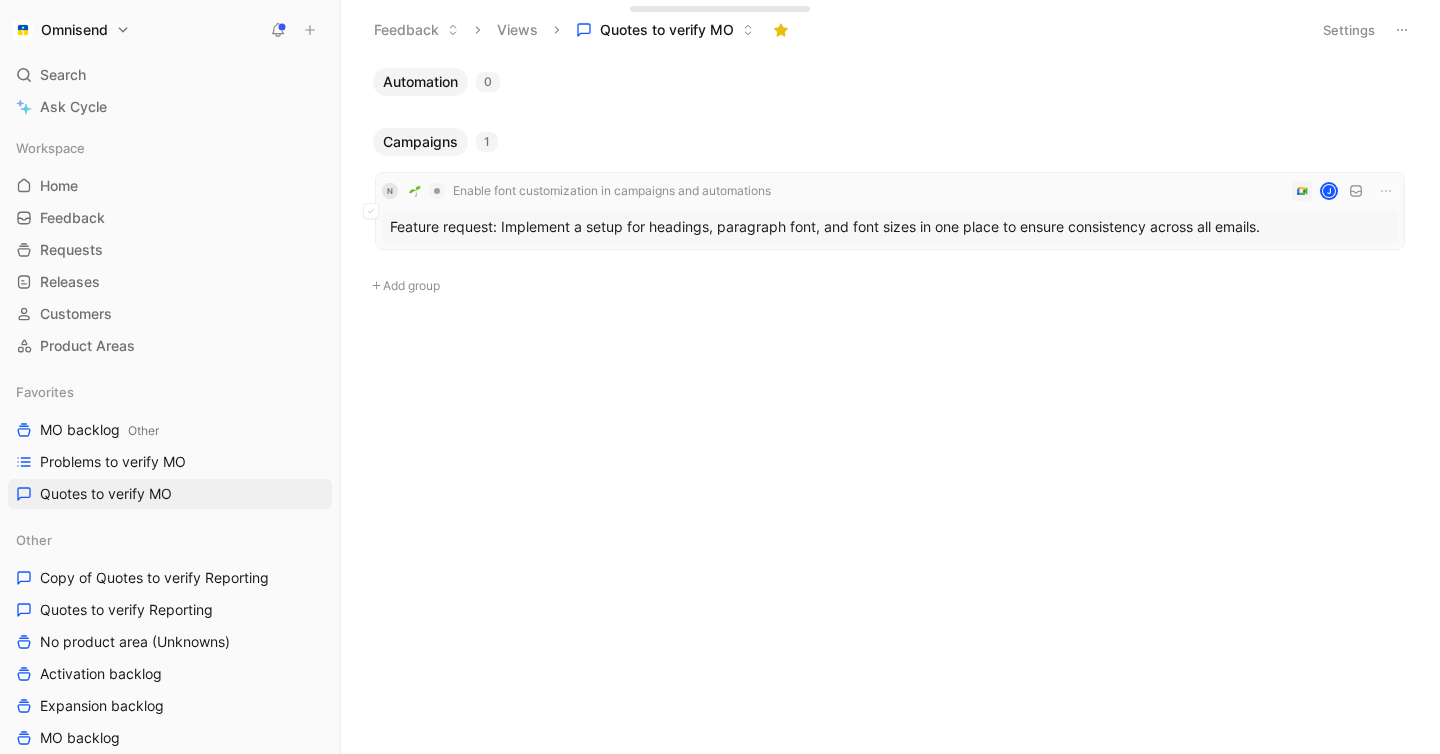 click on "N Enable font customization in campaigns and automations J" at bounding box center (890, 191) 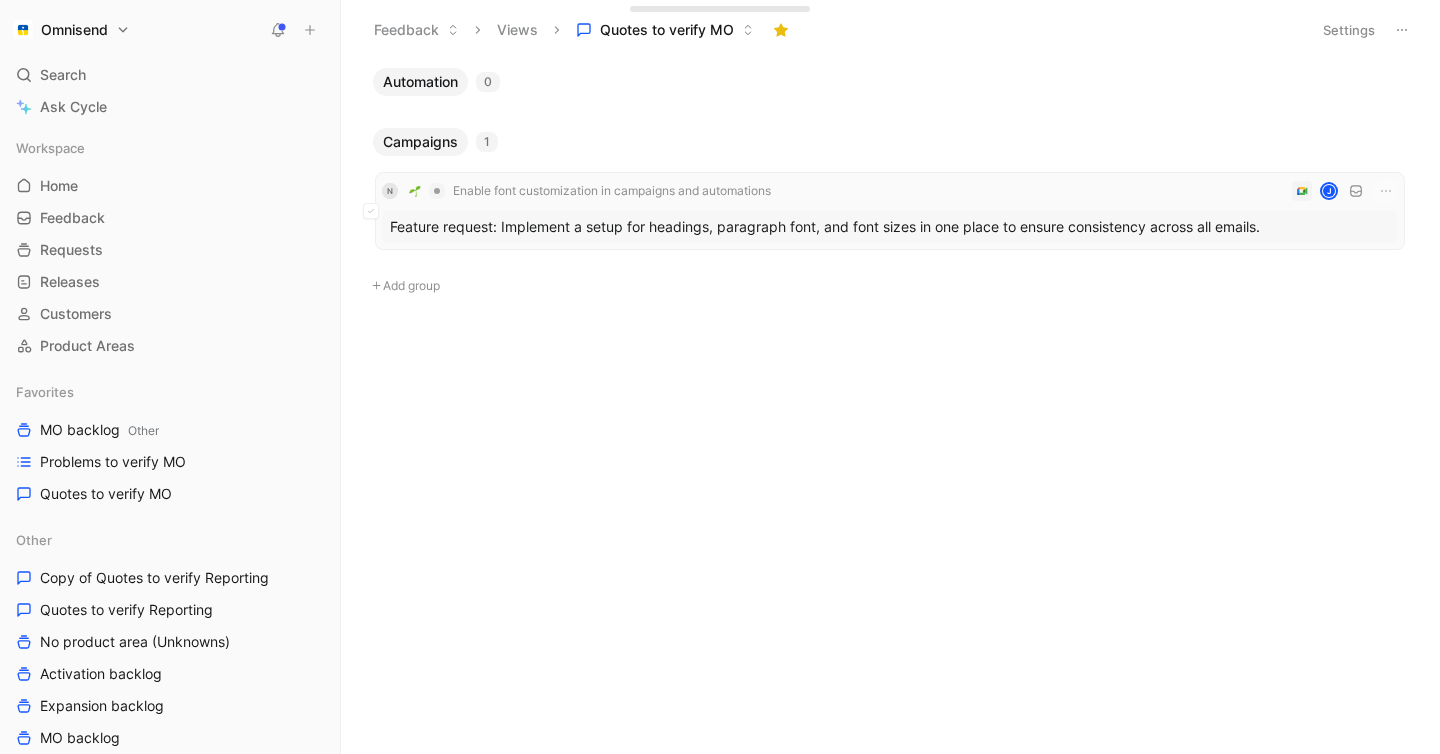 click on "Enable font customization in campaigns and automations" at bounding box center (612, 191) 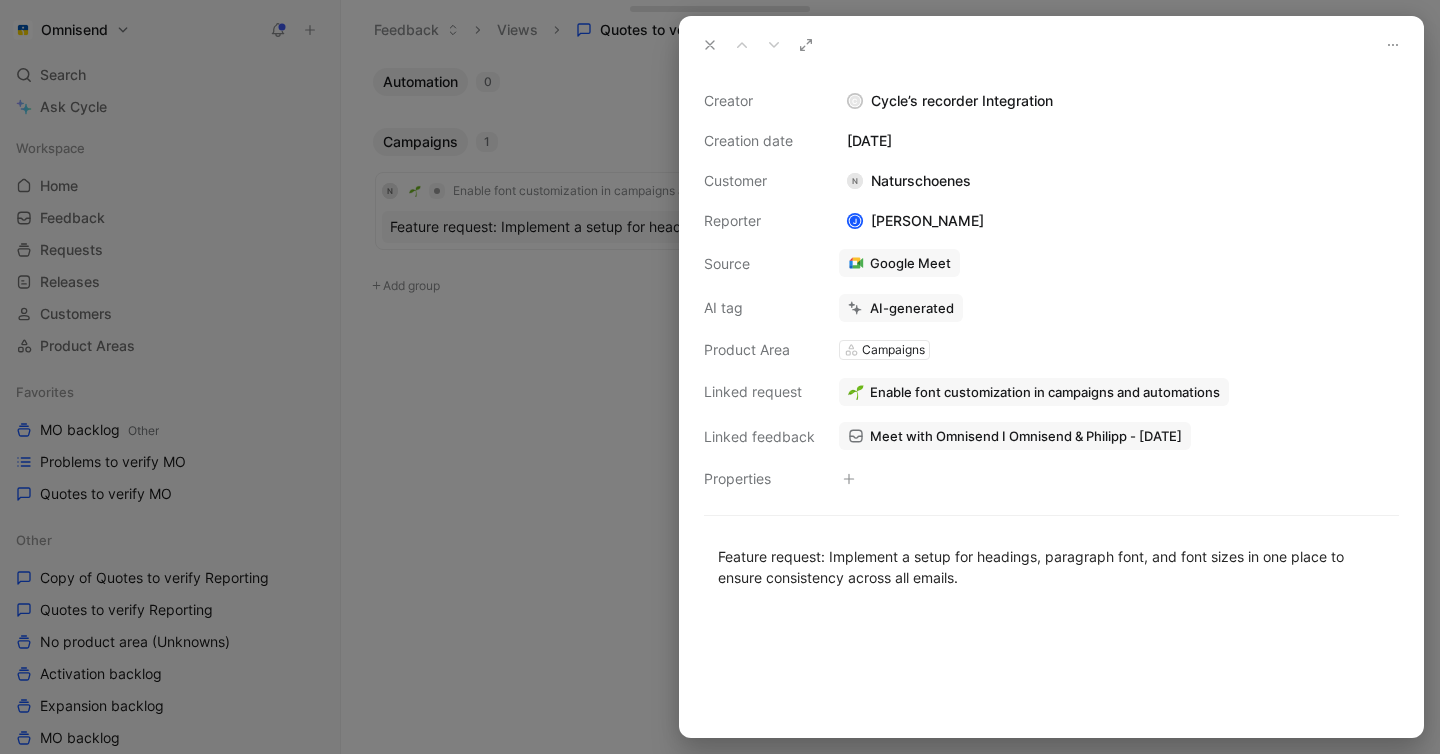 click at bounding box center [720, 377] 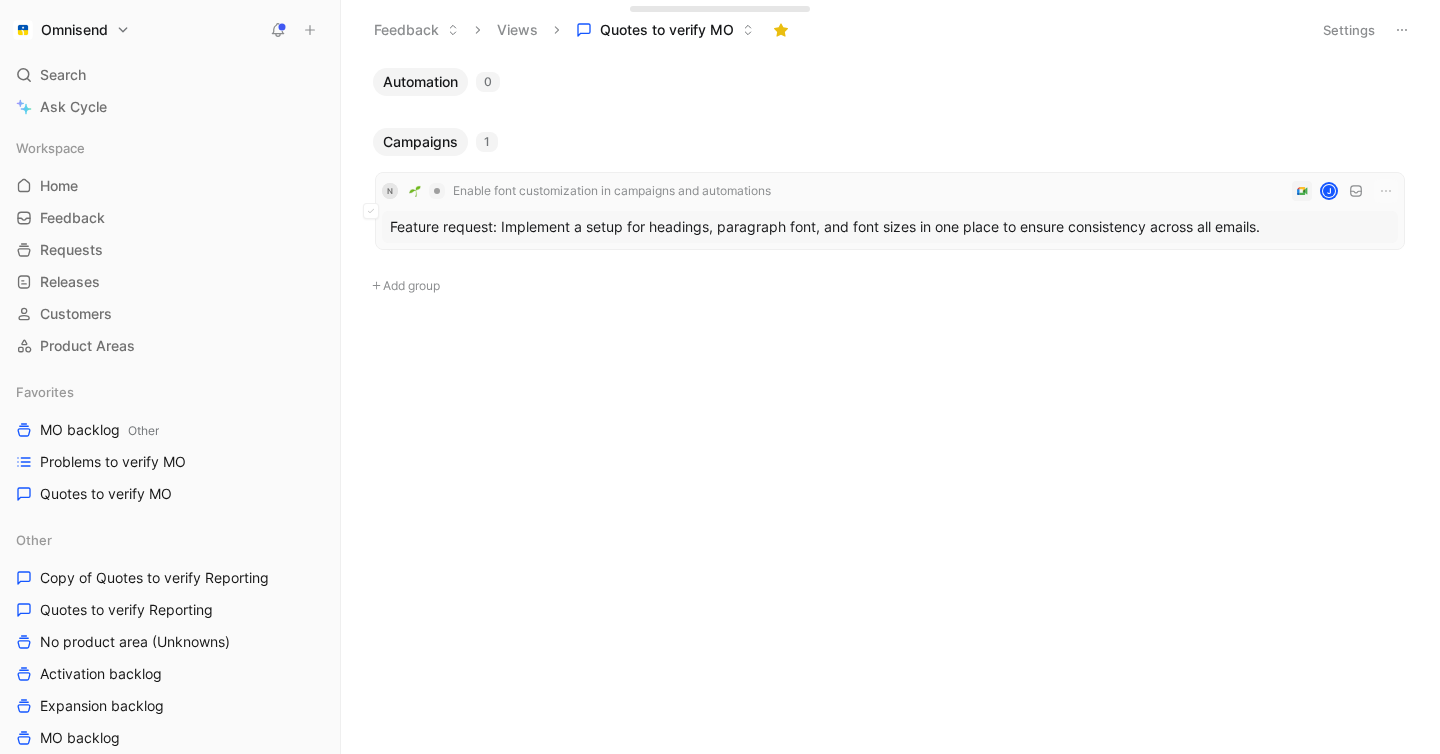 click on "Enable font customization in campaigns and automations" at bounding box center (590, 191) 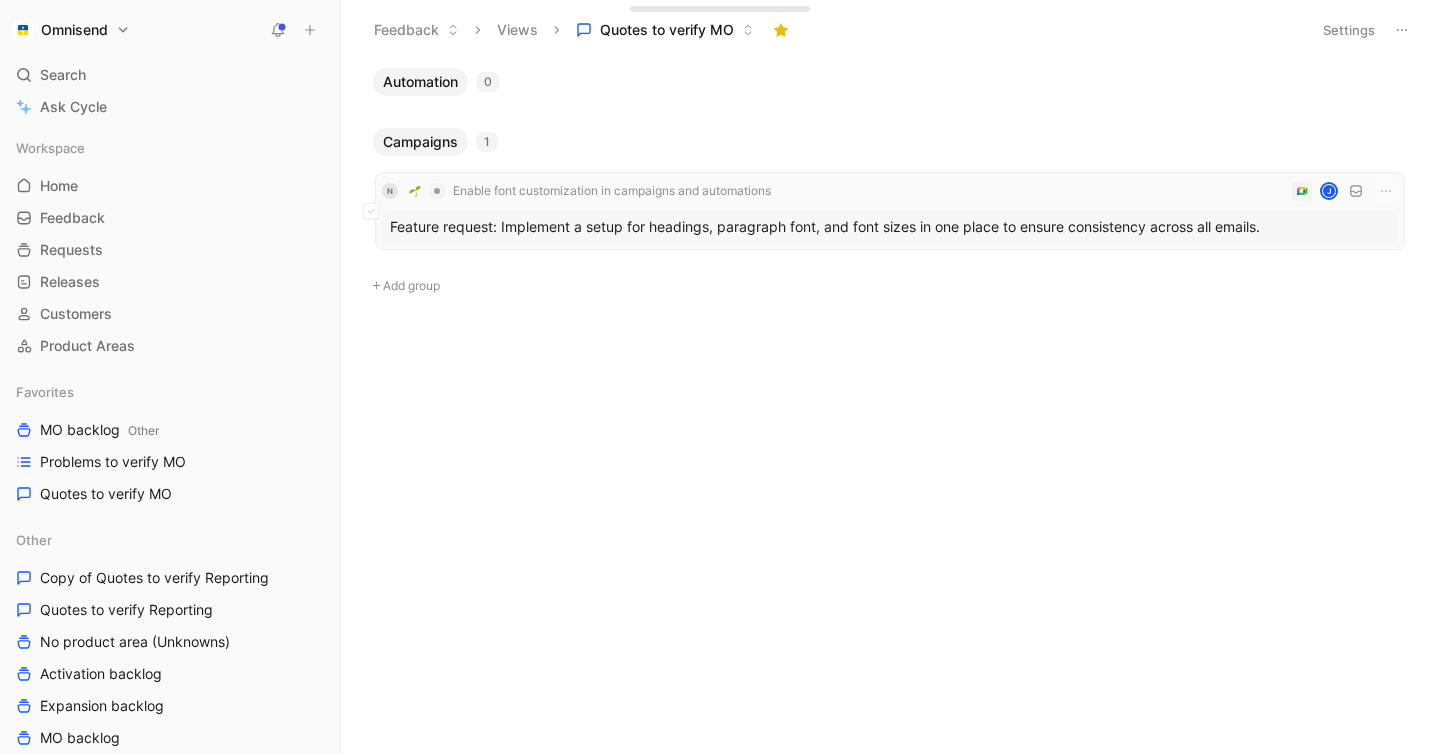 click on "N Enable font customization in campaigns and automations J" at bounding box center (890, 191) 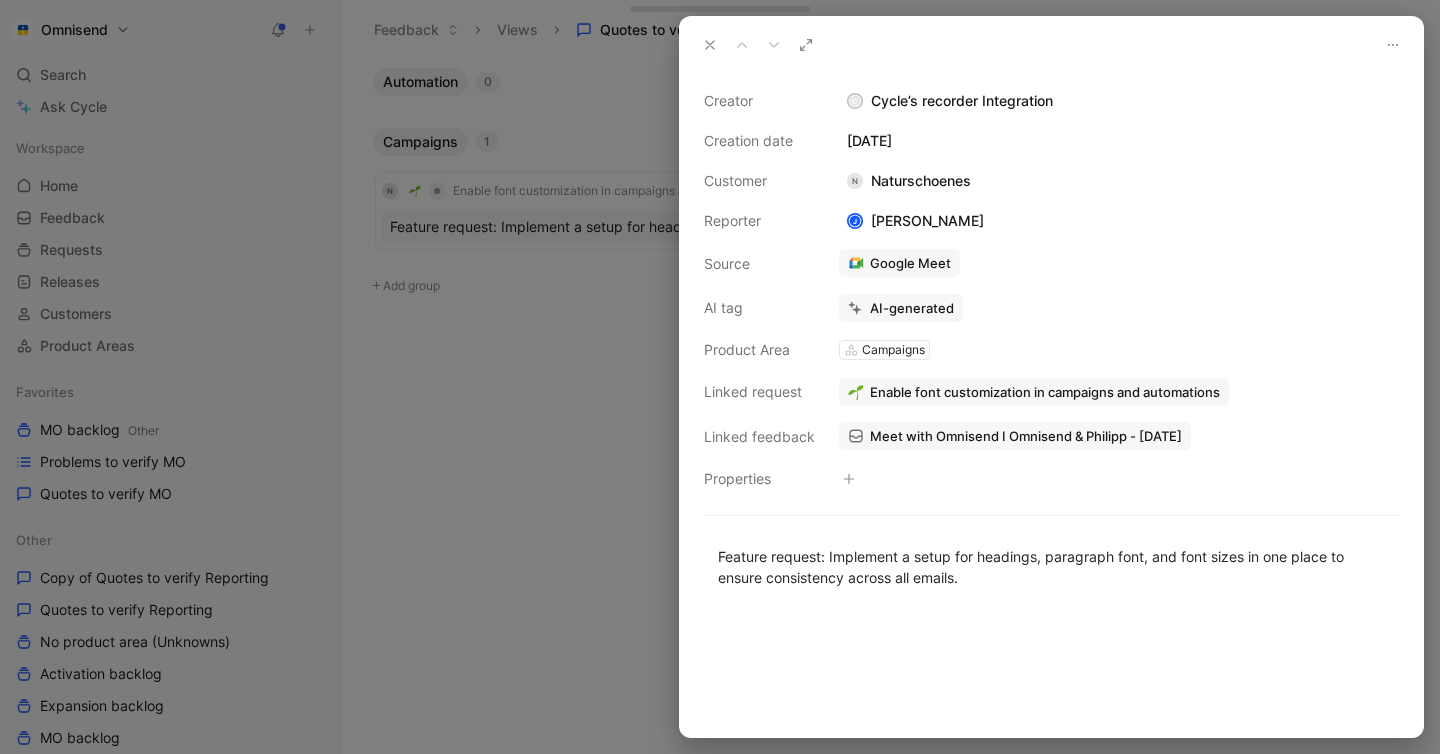 click on "Enable font customization in campaigns and automations" at bounding box center [1045, 392] 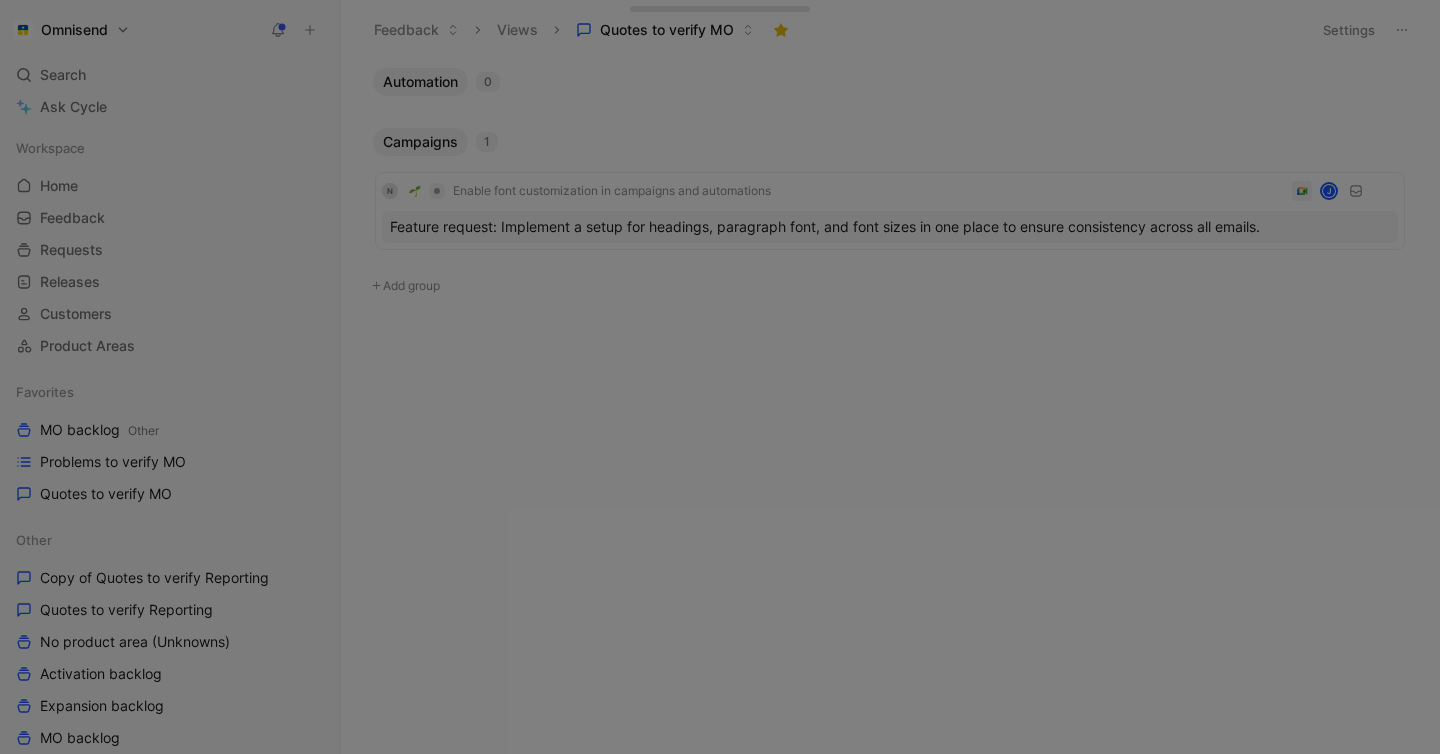 click on "Problems to verify MO" at bounding box center (113, 462) 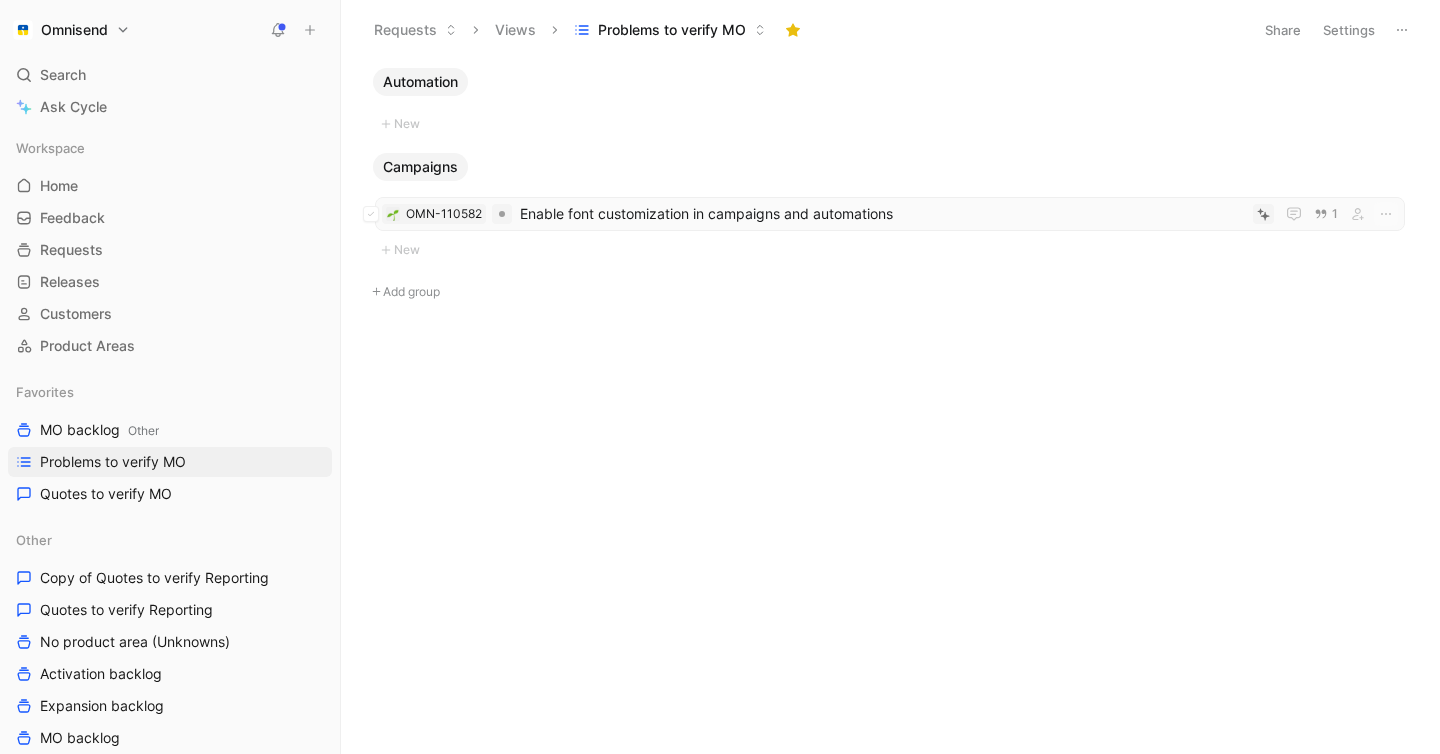 click on "Enable font customization in campaigns and automations" at bounding box center (882, 214) 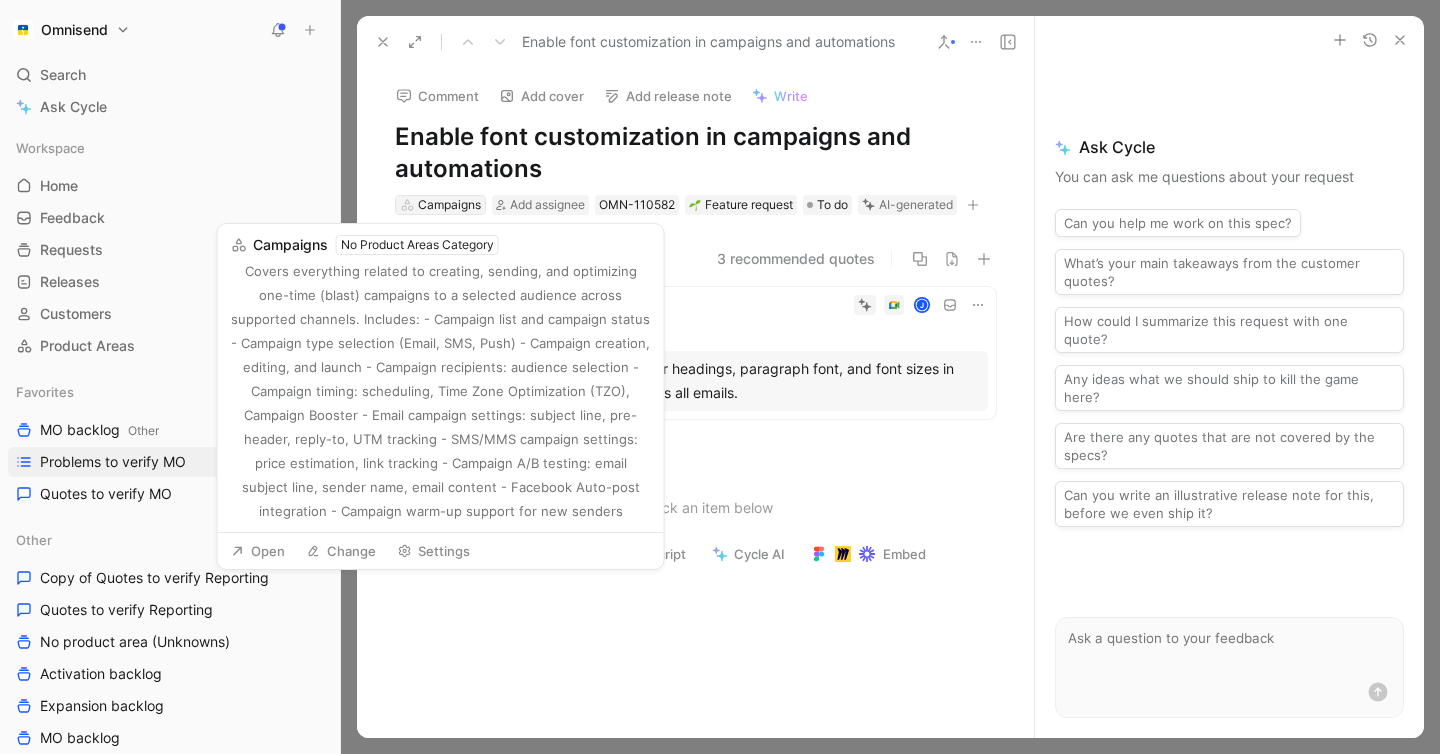 click on "Campaigns" at bounding box center (449, 205) 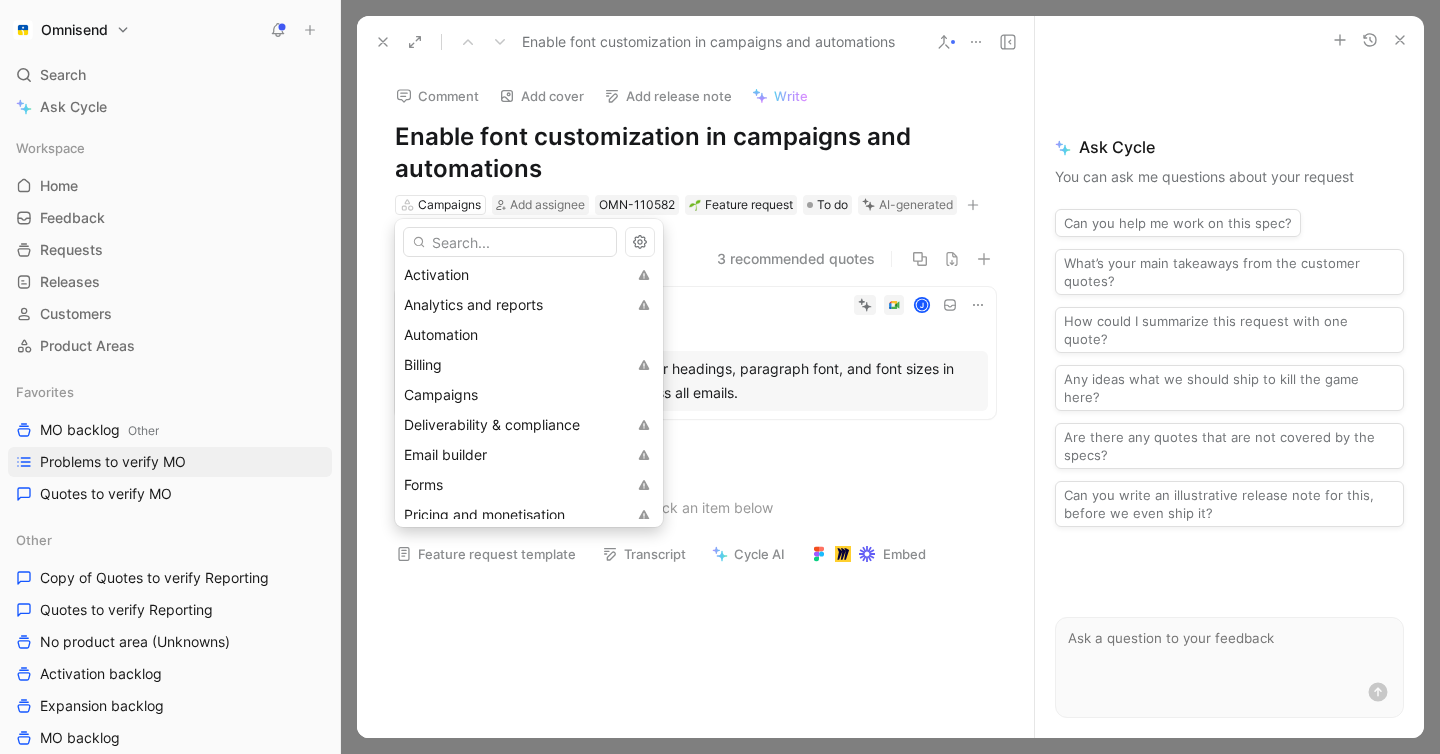 scroll, scrollTop: 165, scrollLeft: 0, axis: vertical 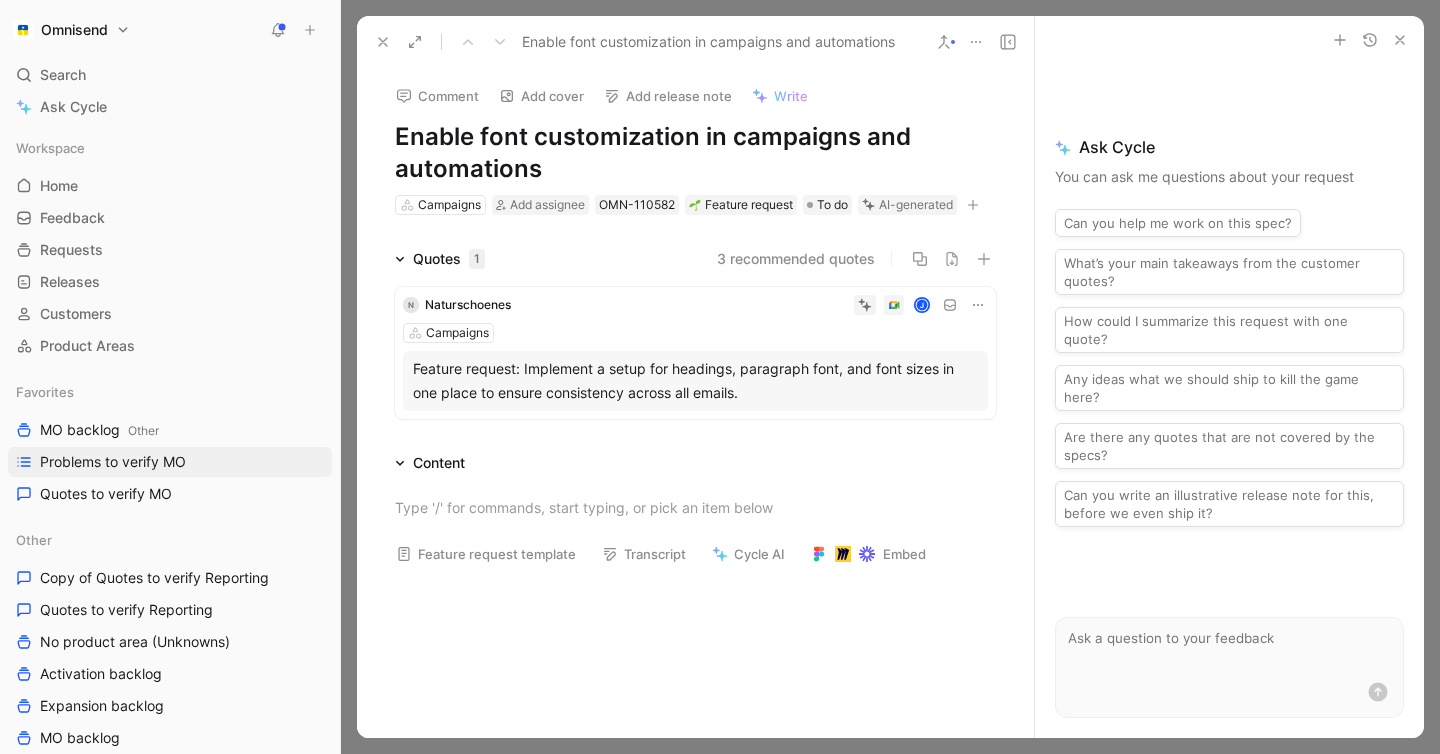 click 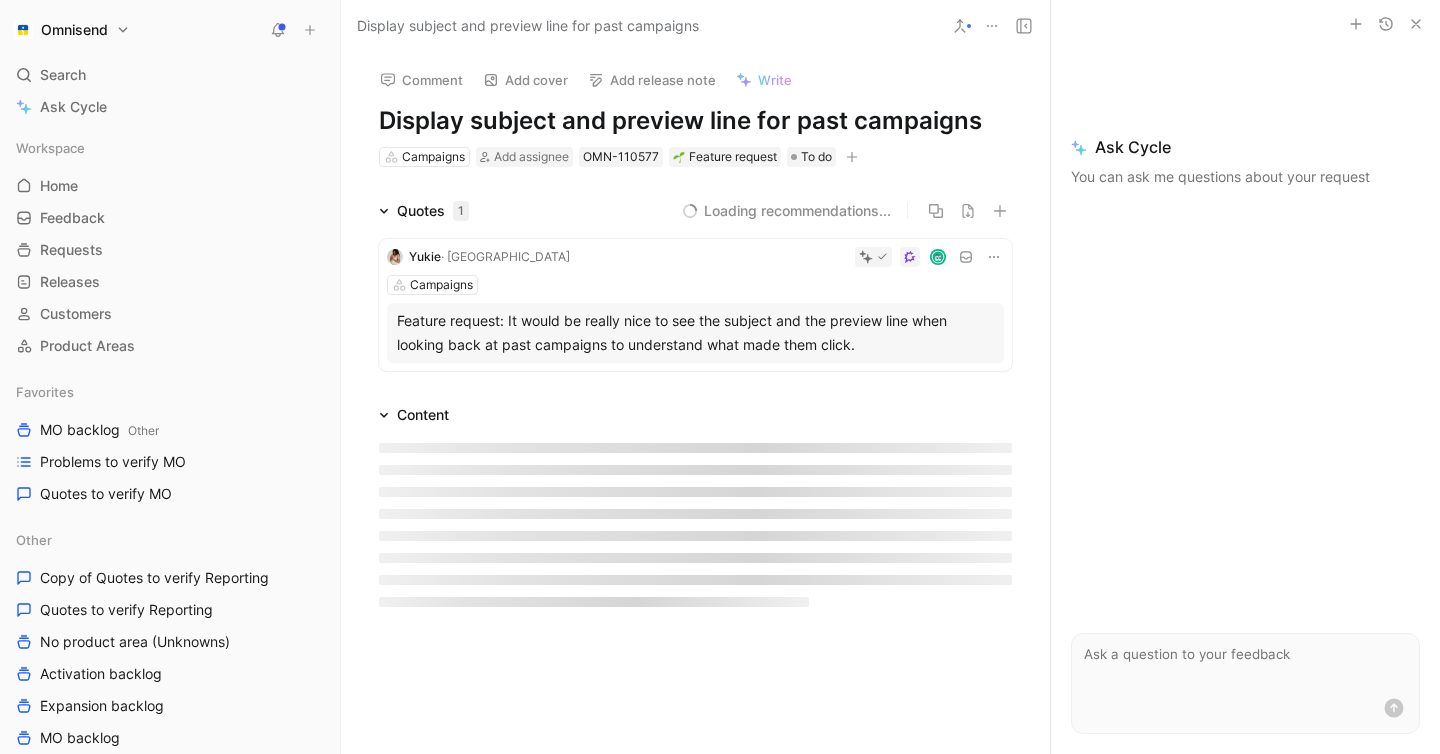 scroll, scrollTop: 0, scrollLeft: 0, axis: both 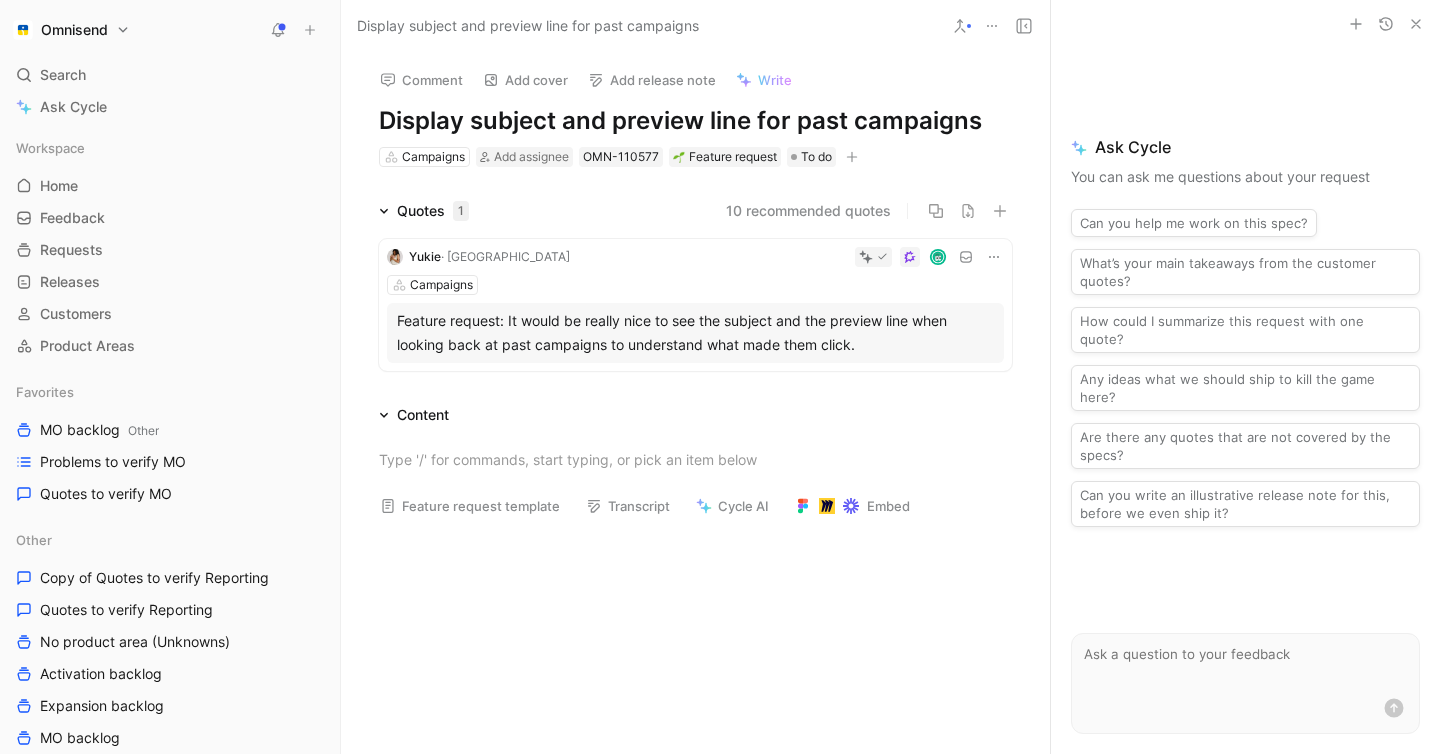 click on "Feature request: It would be really nice to see the subject and the preview line when looking back at past campaigns to understand what made them click." at bounding box center (695, 333) 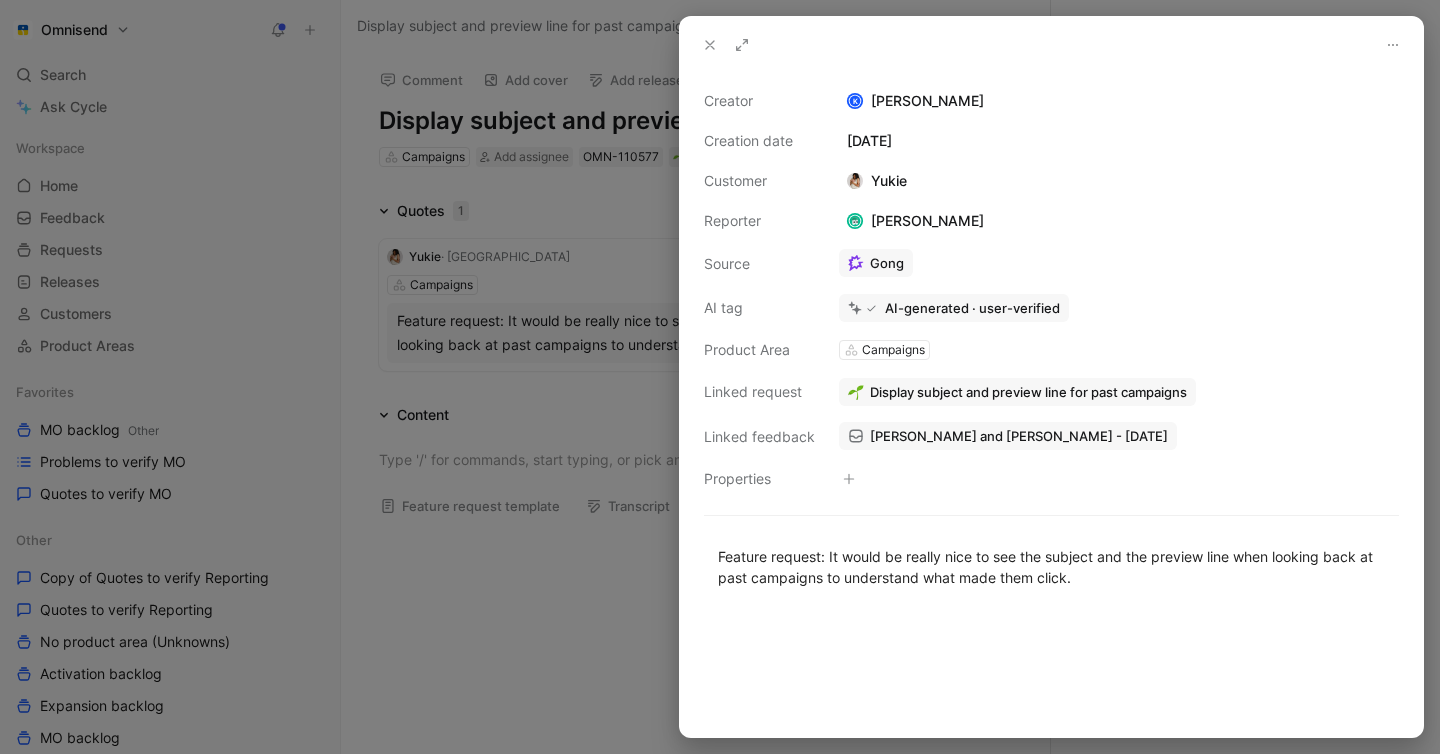 click on "Yukie McGregor and Kristen Jordan - 7/22/2025" at bounding box center [1019, 436] 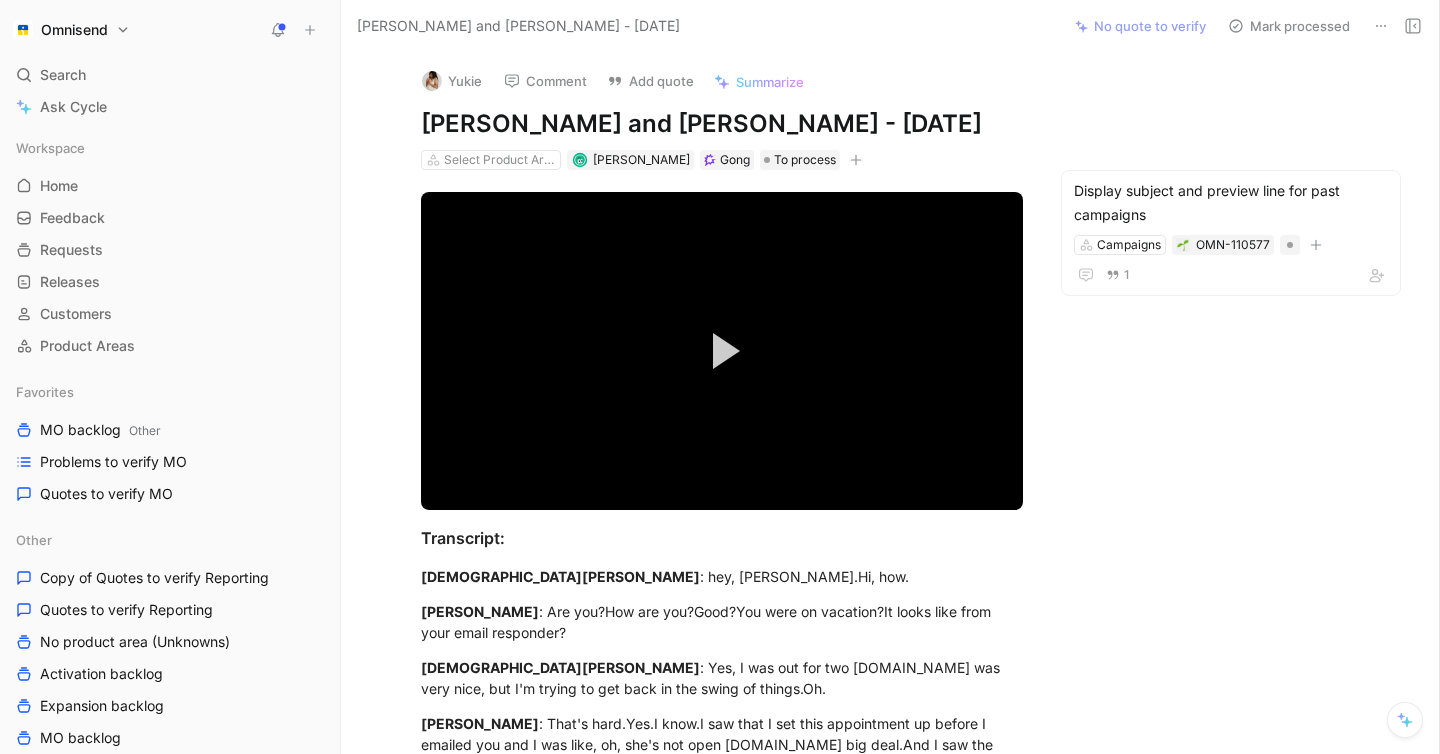scroll, scrollTop: 2057, scrollLeft: 0, axis: vertical 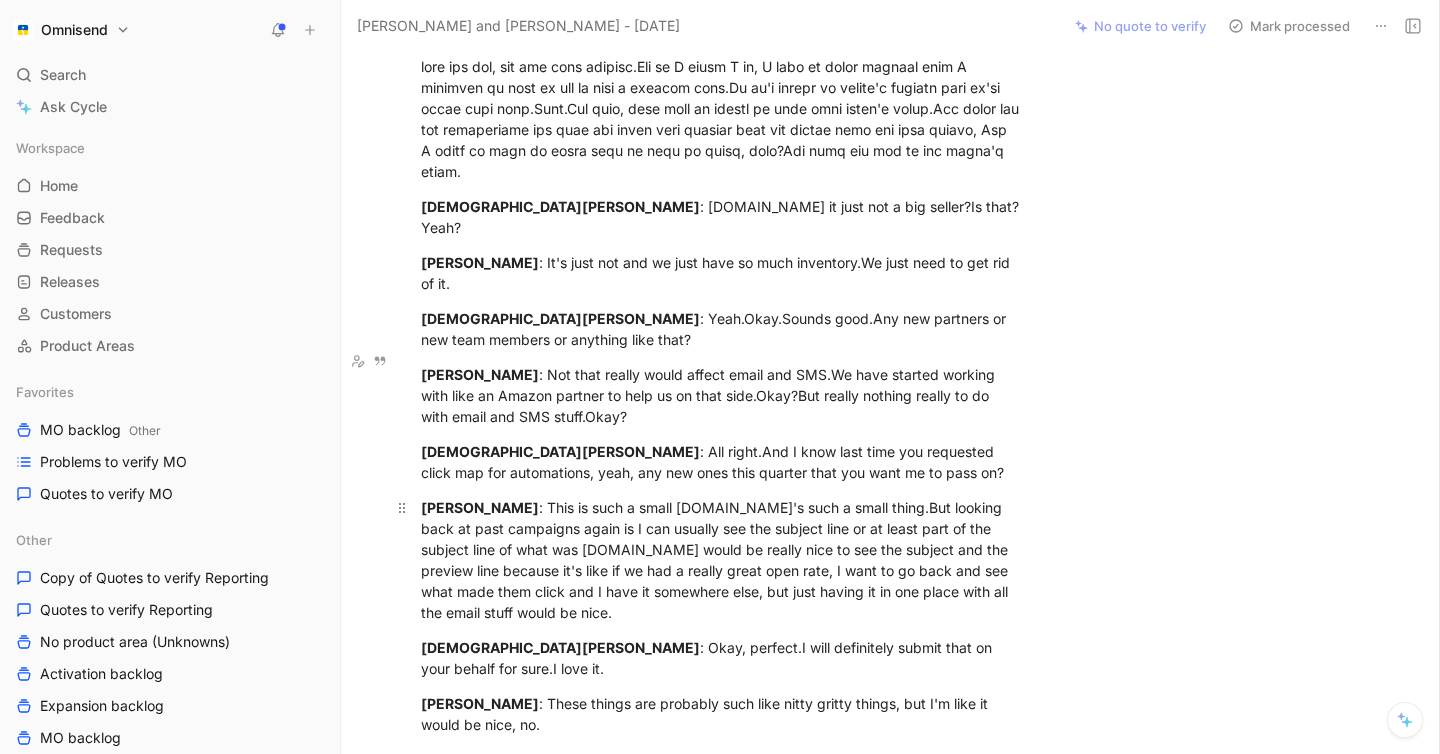 click on "Yukie McGregor : This is such a small thing.It's such a small thing.But looking back at past campaigns again is I can usually see the subject line or at least part of the subject line of what was sent.It would be really nice to see the subject and the preview line because it's like if we had a really great open rate, I want to go back and see what made them click and I have it somewhere else, but just having it in one place with all the email stuff would be nice." at bounding box center [722, 560] 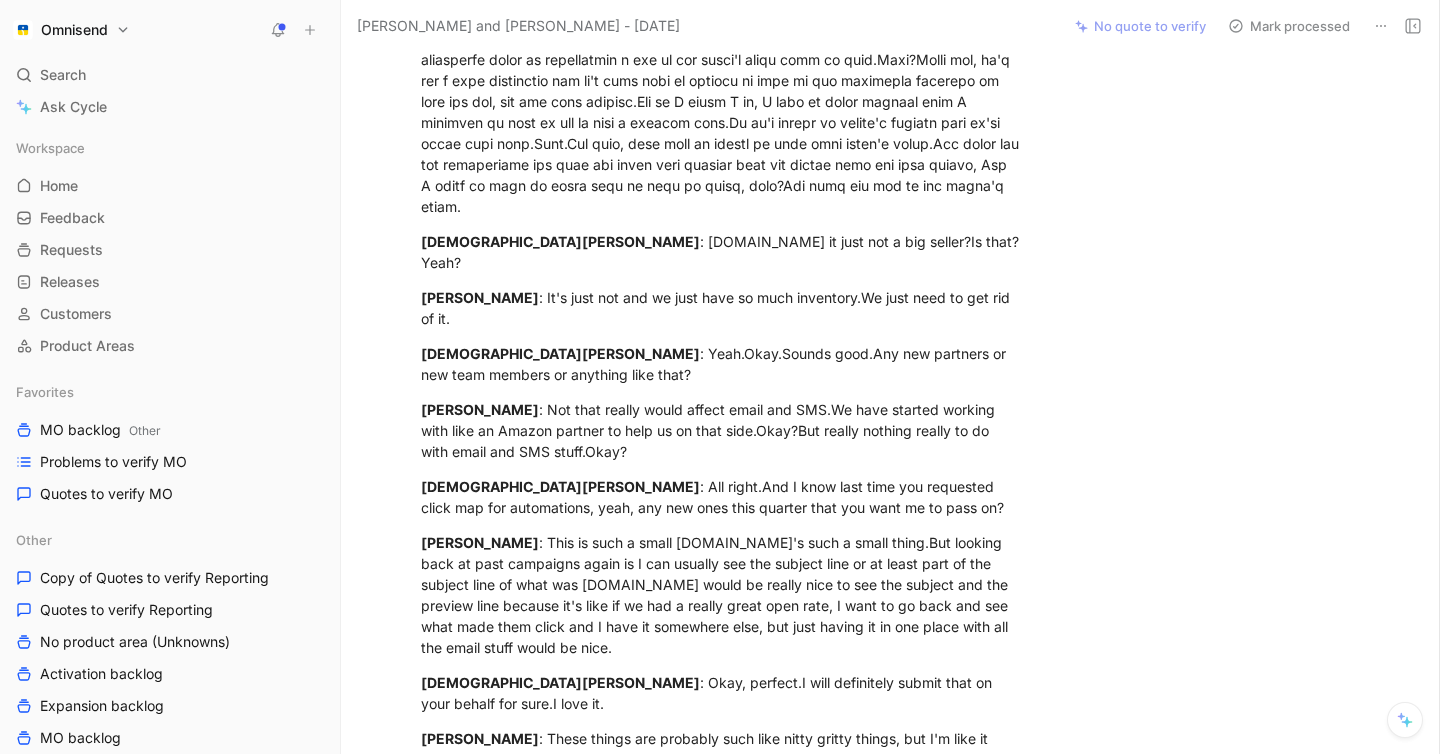 scroll, scrollTop: 2024, scrollLeft: 0, axis: vertical 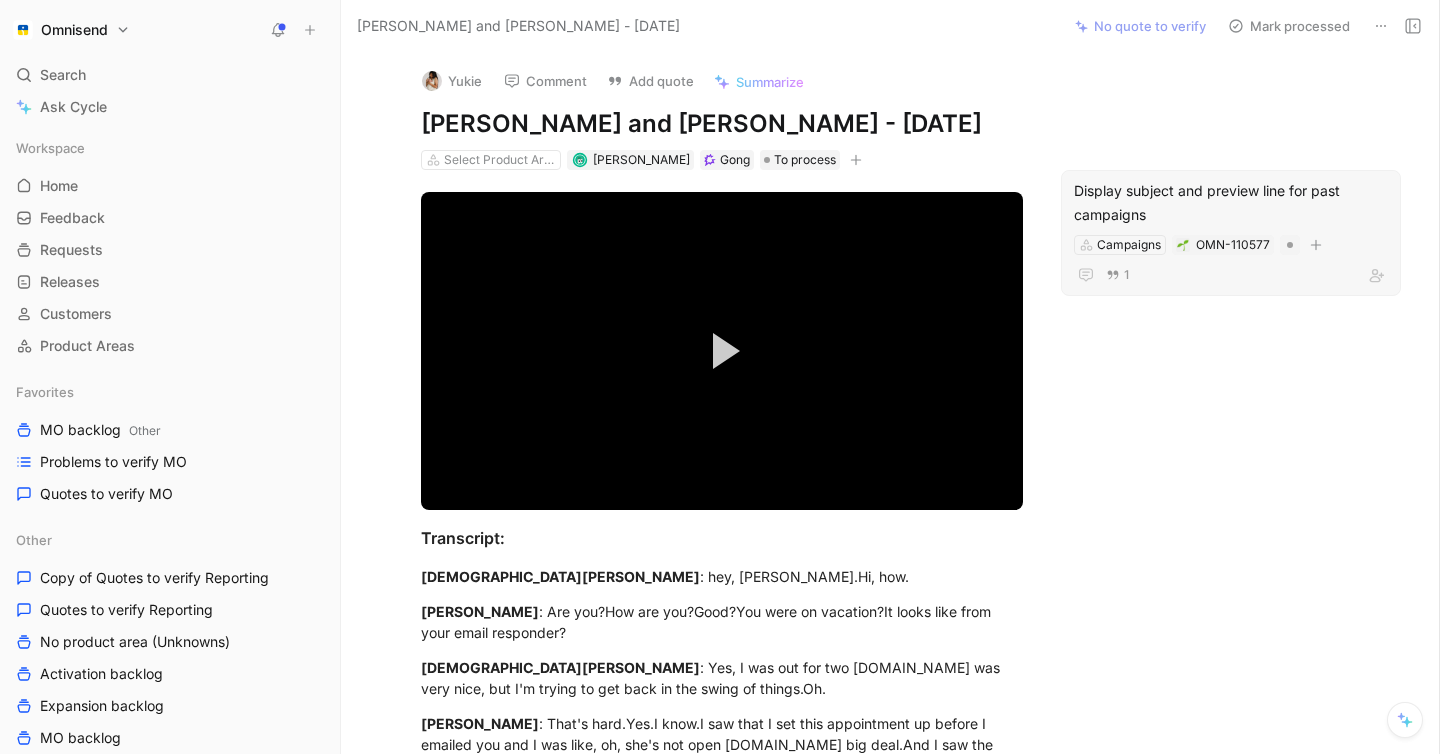 click on "Display subject and preview line for past campaigns" at bounding box center (1231, 203) 